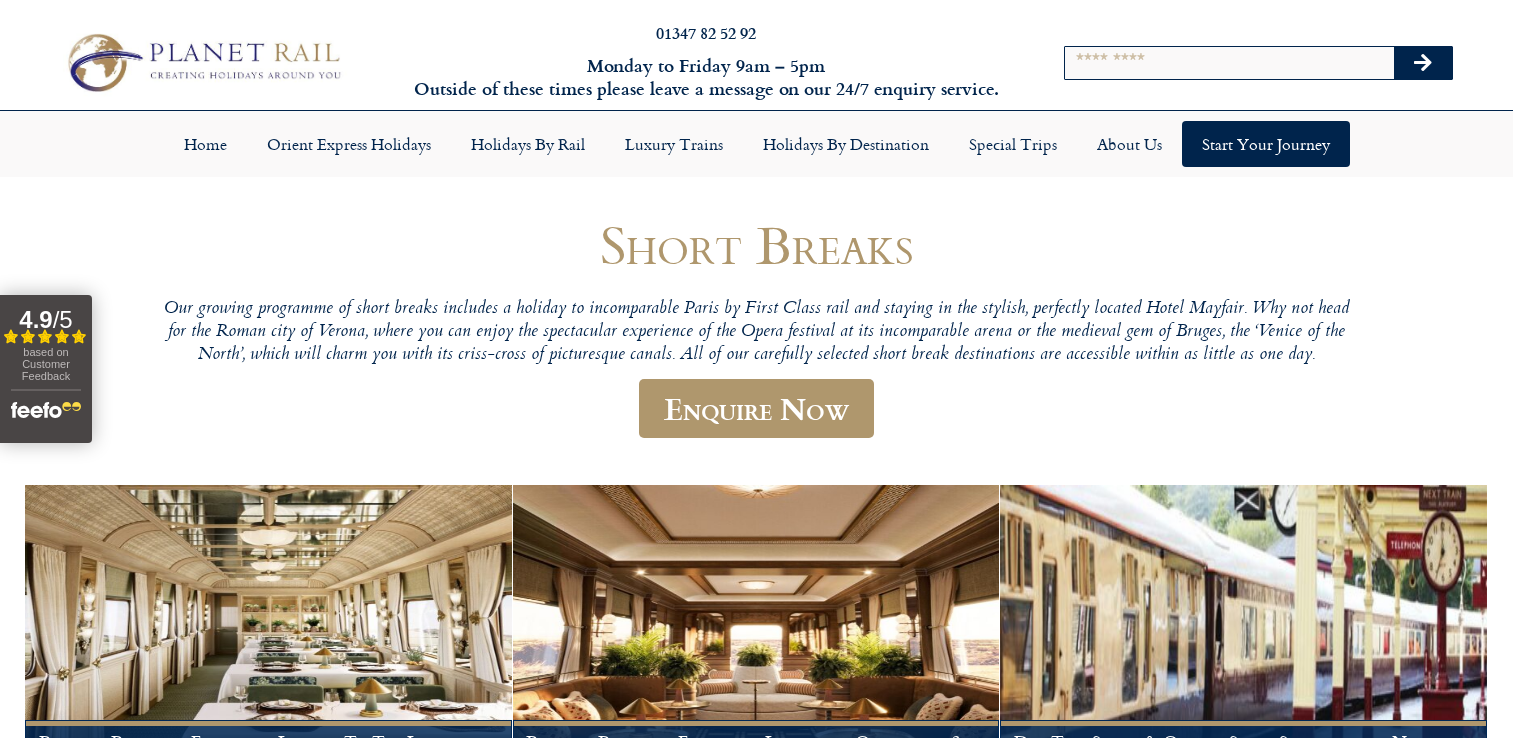 scroll, scrollTop: 0, scrollLeft: 0, axis: both 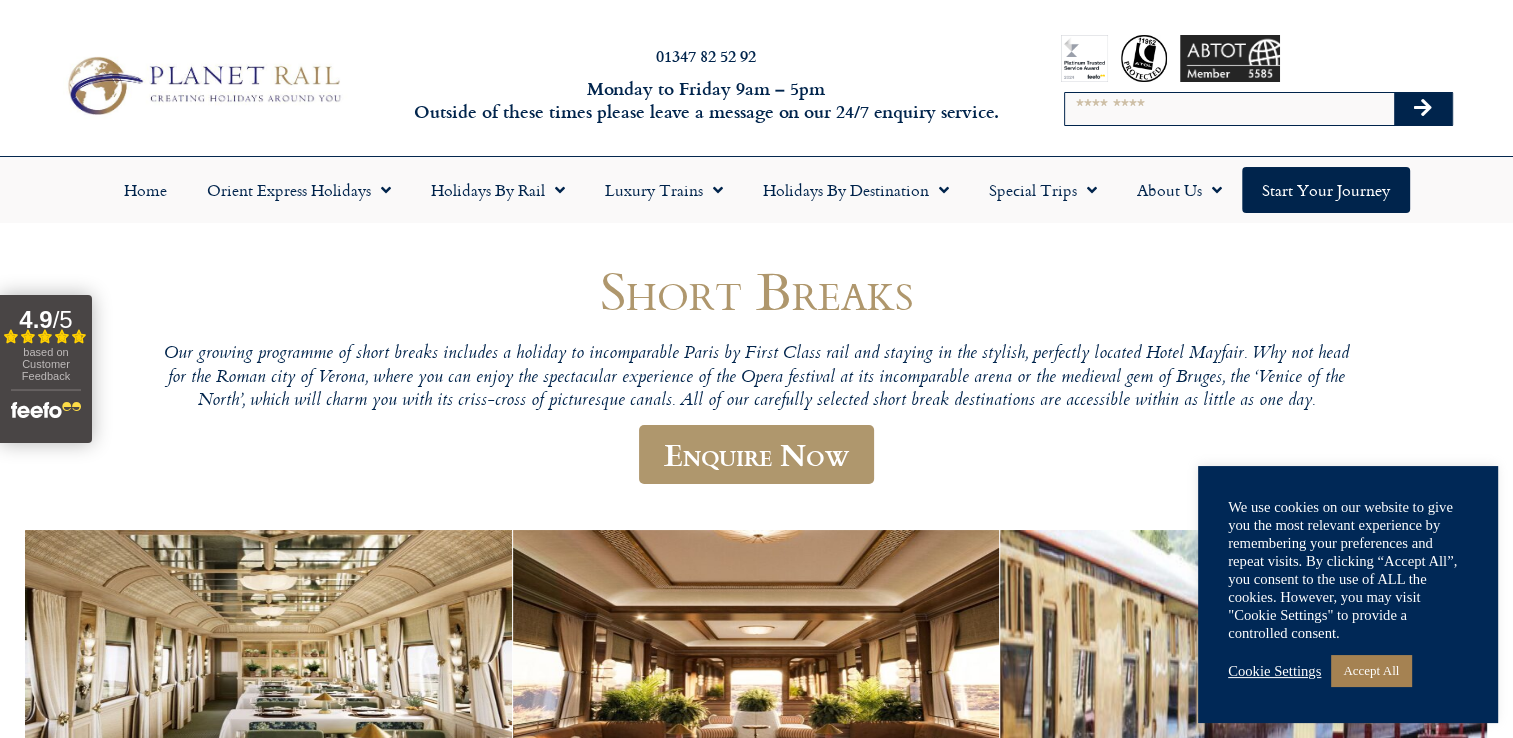 click on "Cookie Settings" at bounding box center [1274, 671] 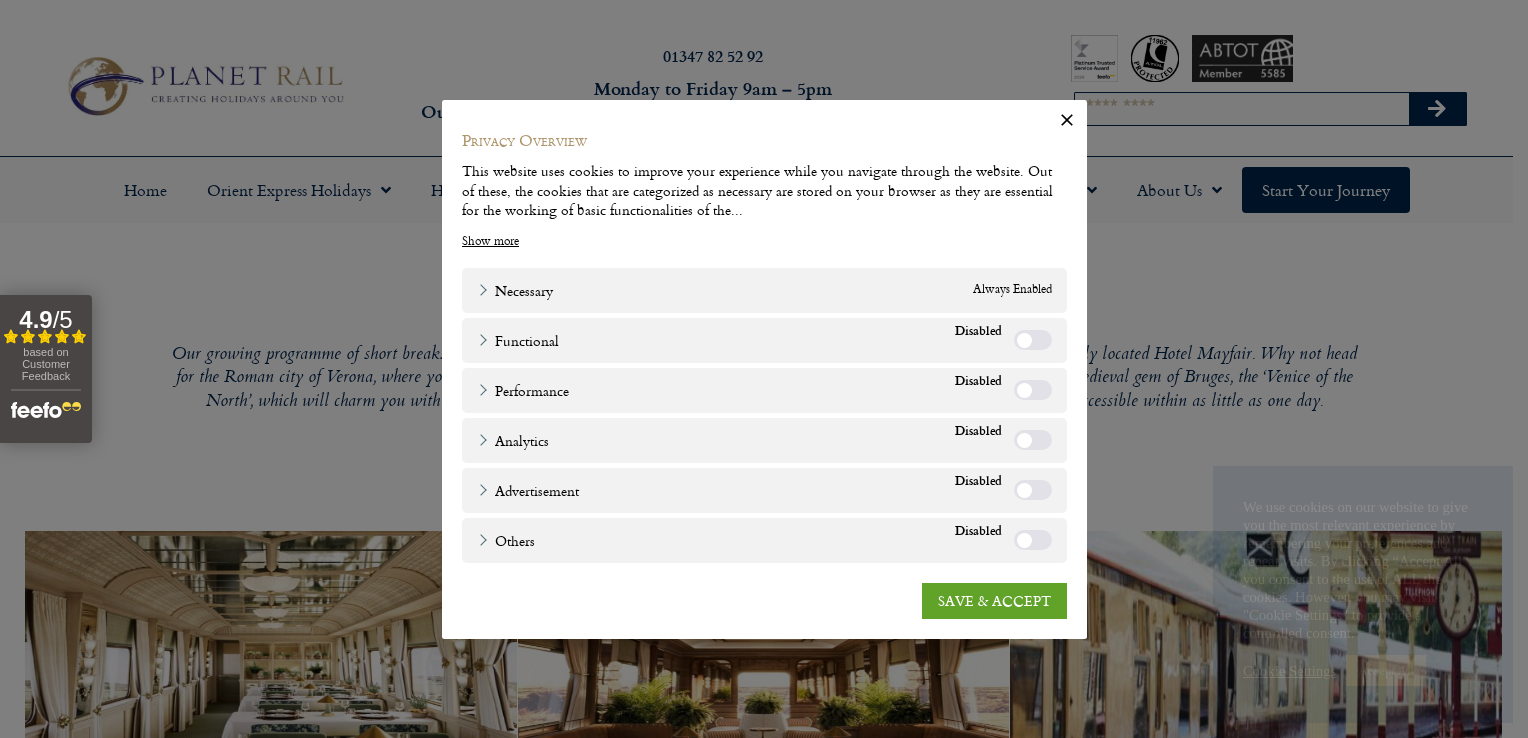 click on "Functional" at bounding box center [1033, 339] 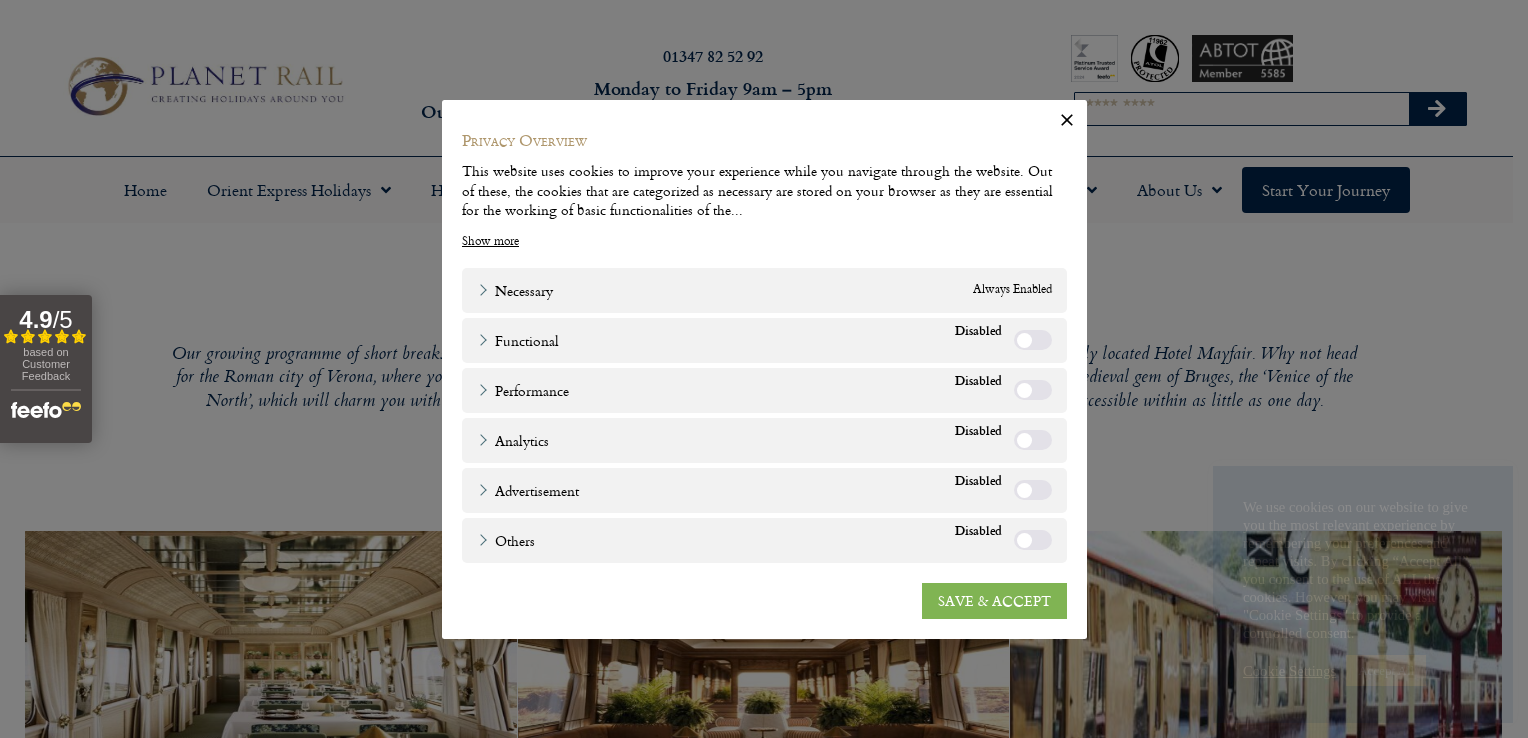 click on "SAVE & ACCEPT" at bounding box center (994, 600) 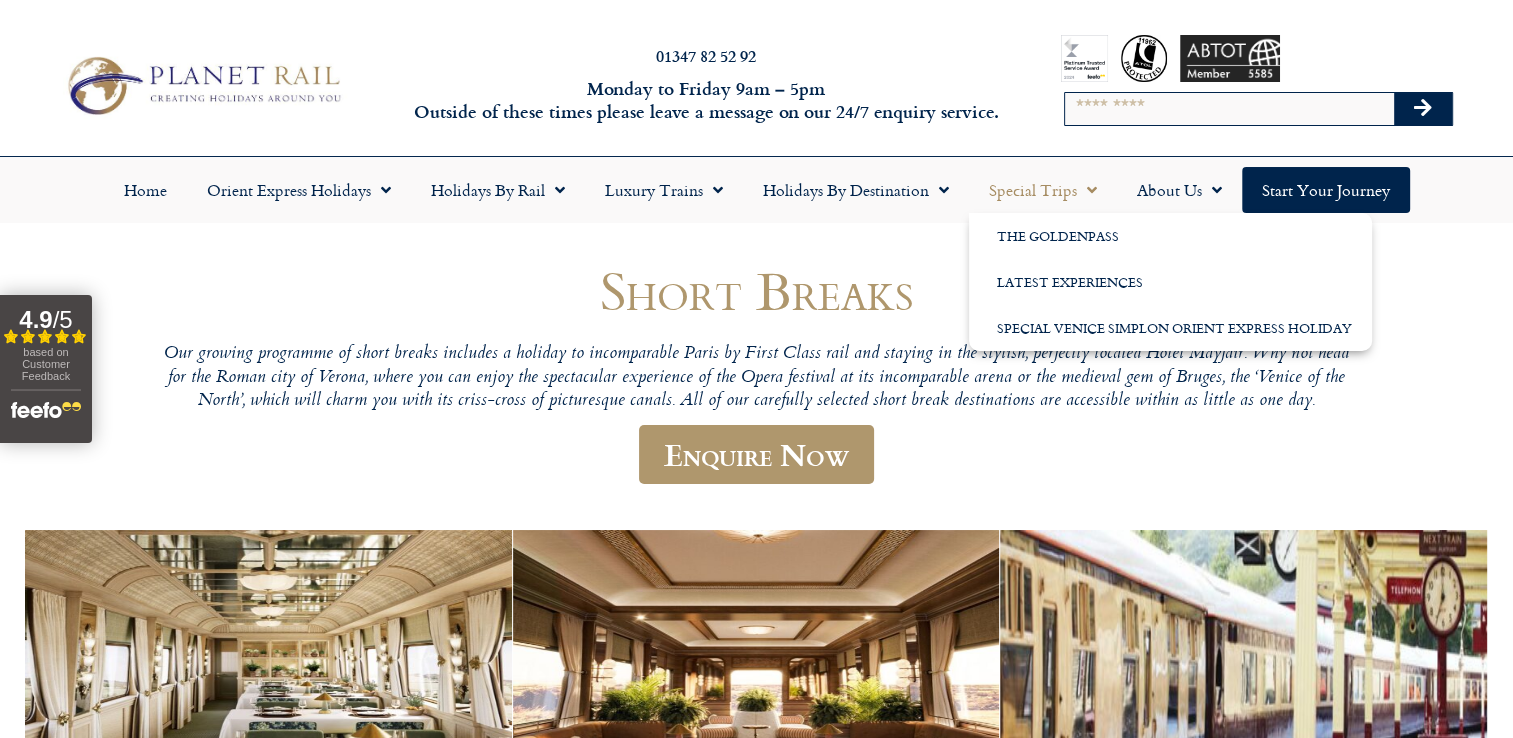 click 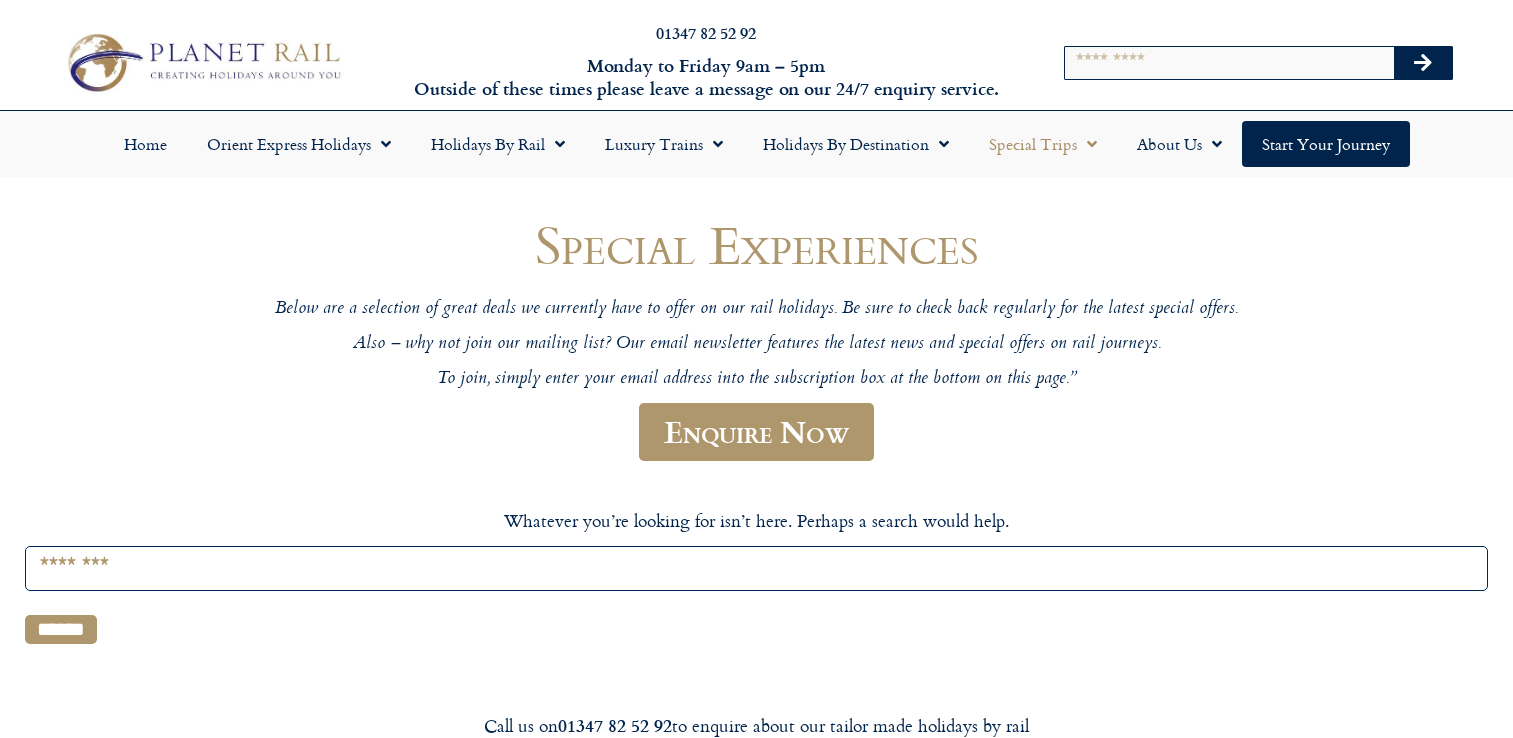 scroll, scrollTop: 0, scrollLeft: 0, axis: both 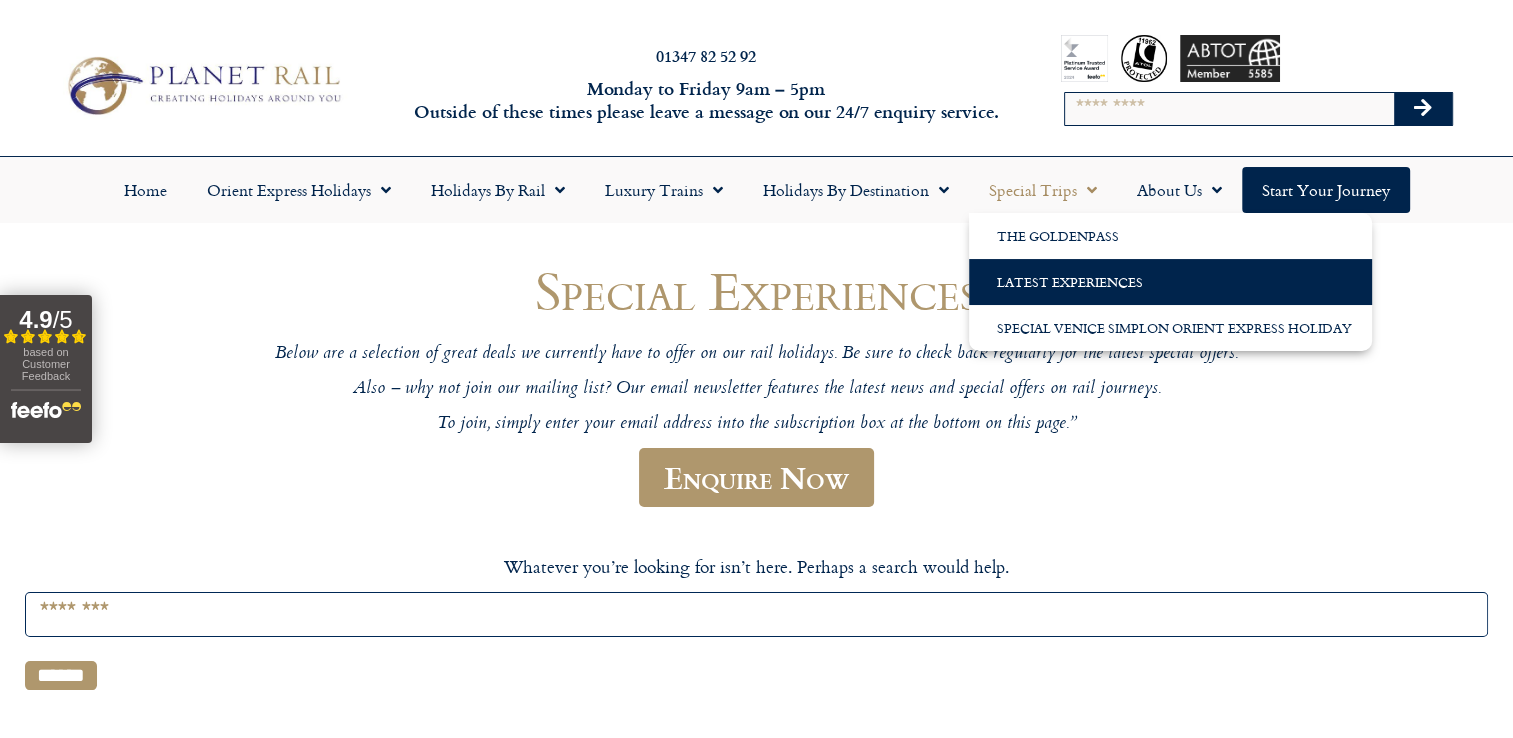 click 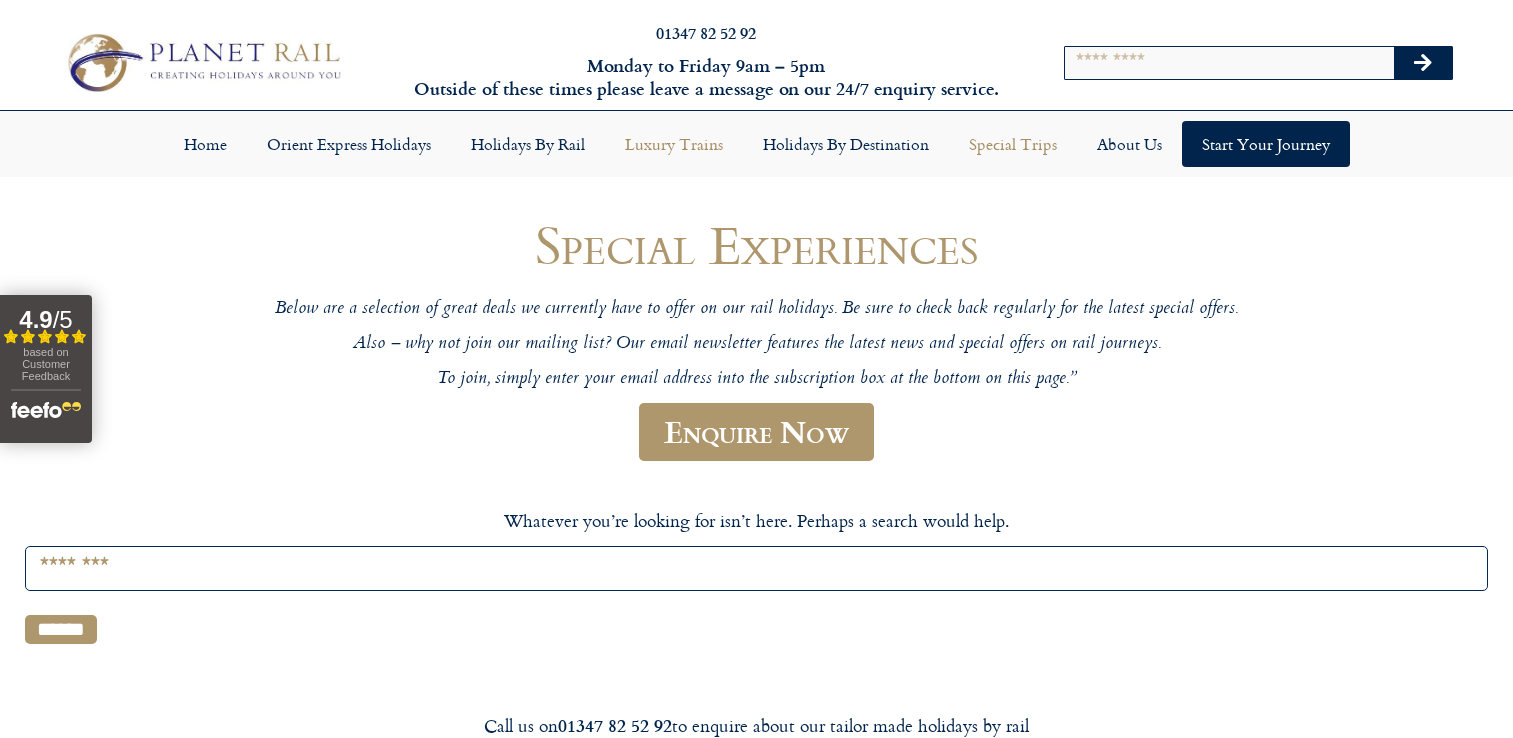 scroll, scrollTop: 0, scrollLeft: 0, axis: both 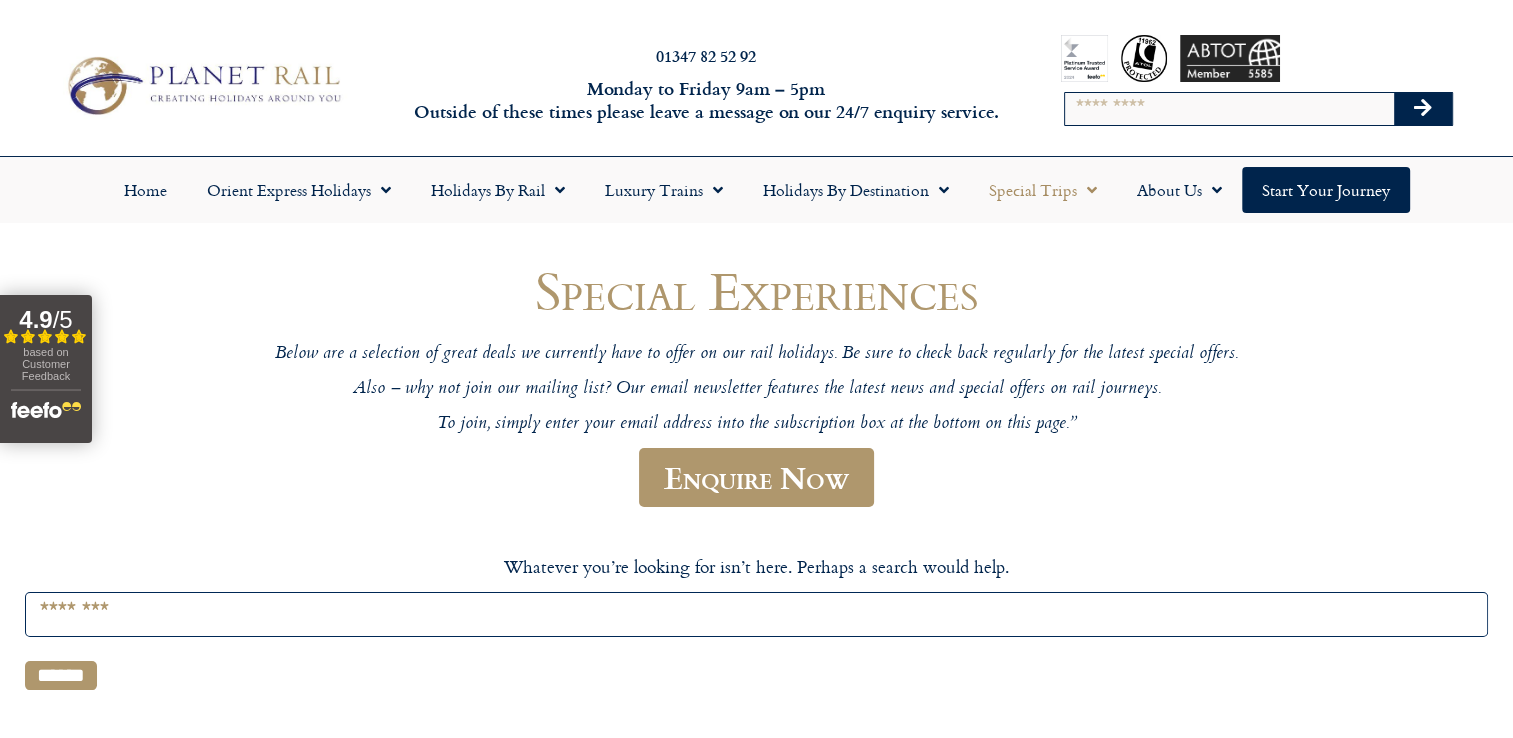 click on "Special Experiences" at bounding box center [757, 290] 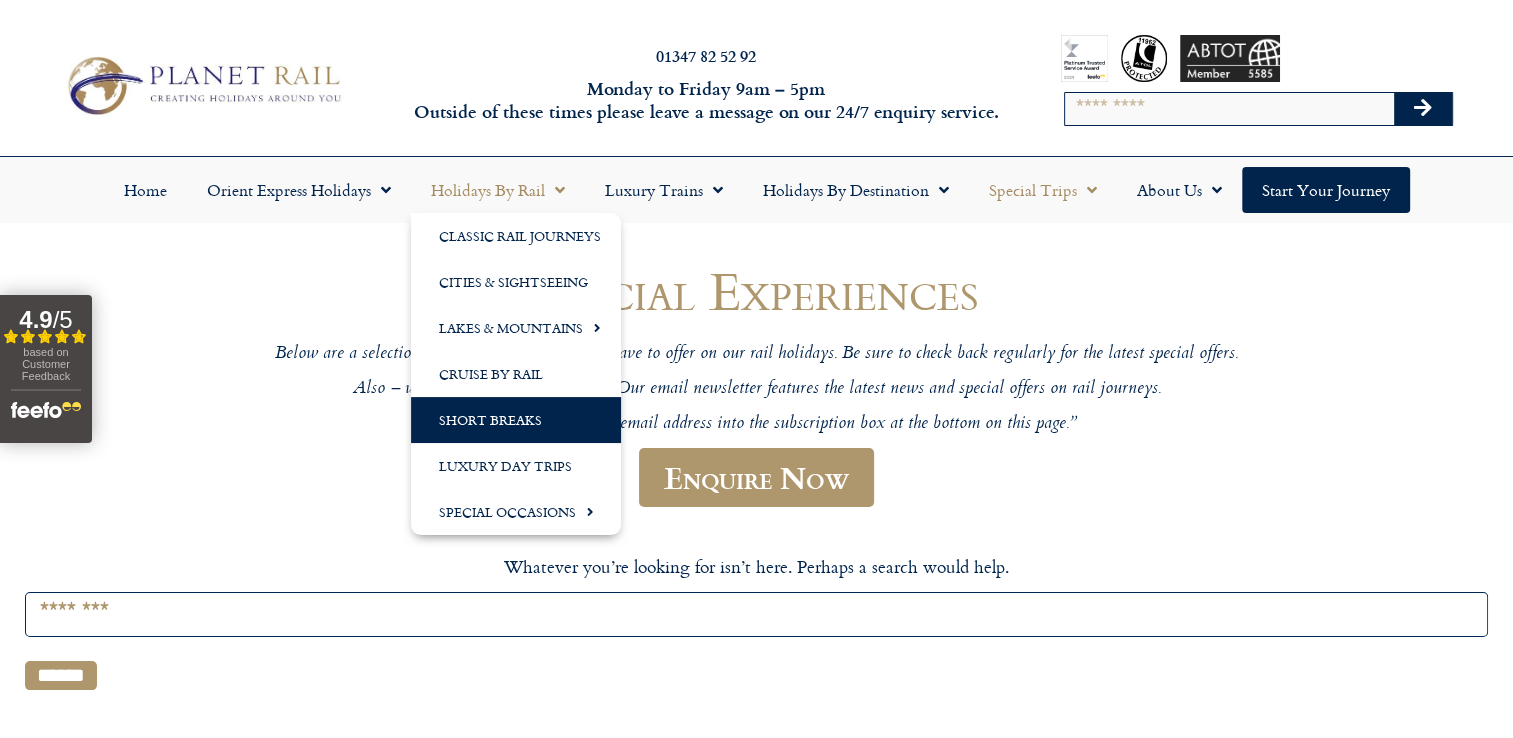 click on "Short Breaks" 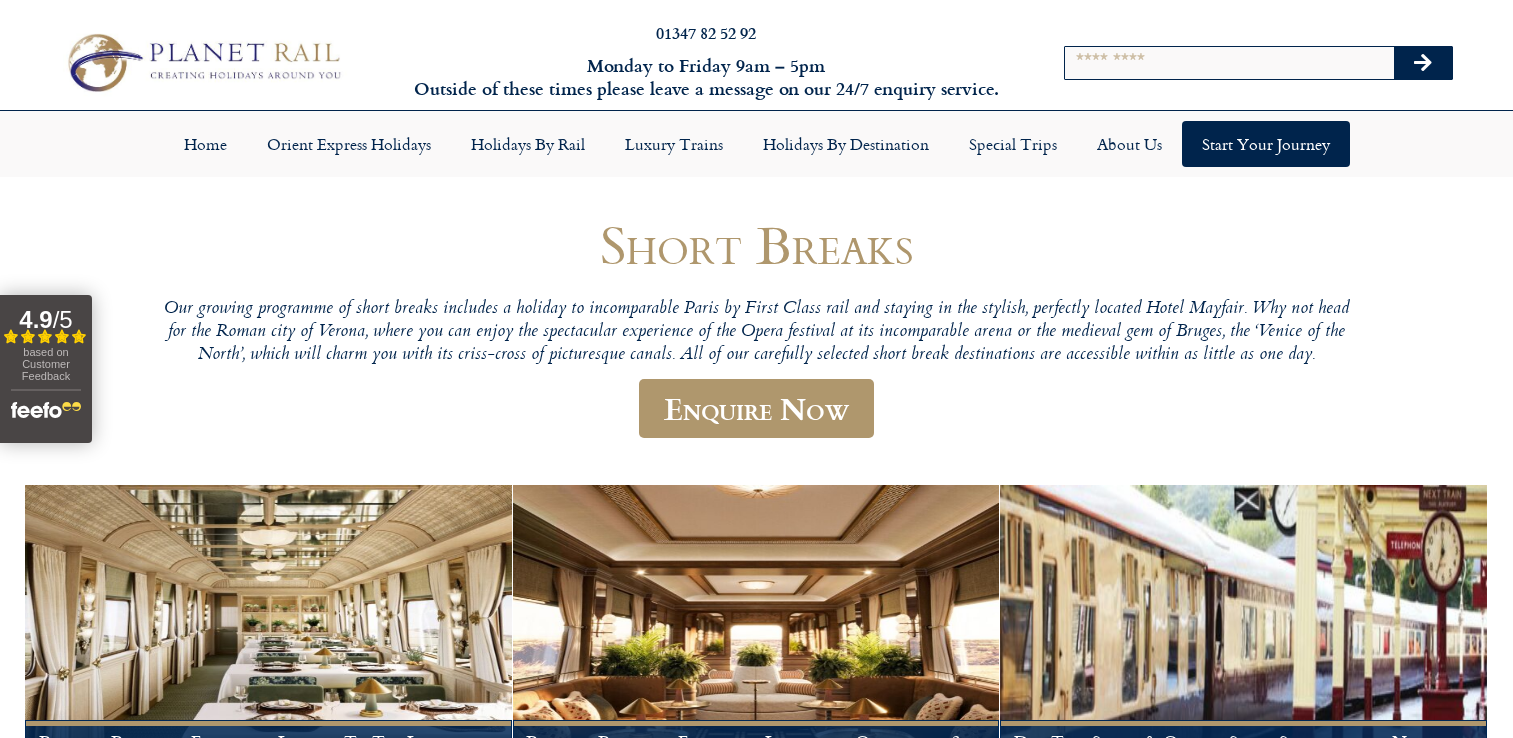scroll, scrollTop: 0, scrollLeft: 0, axis: both 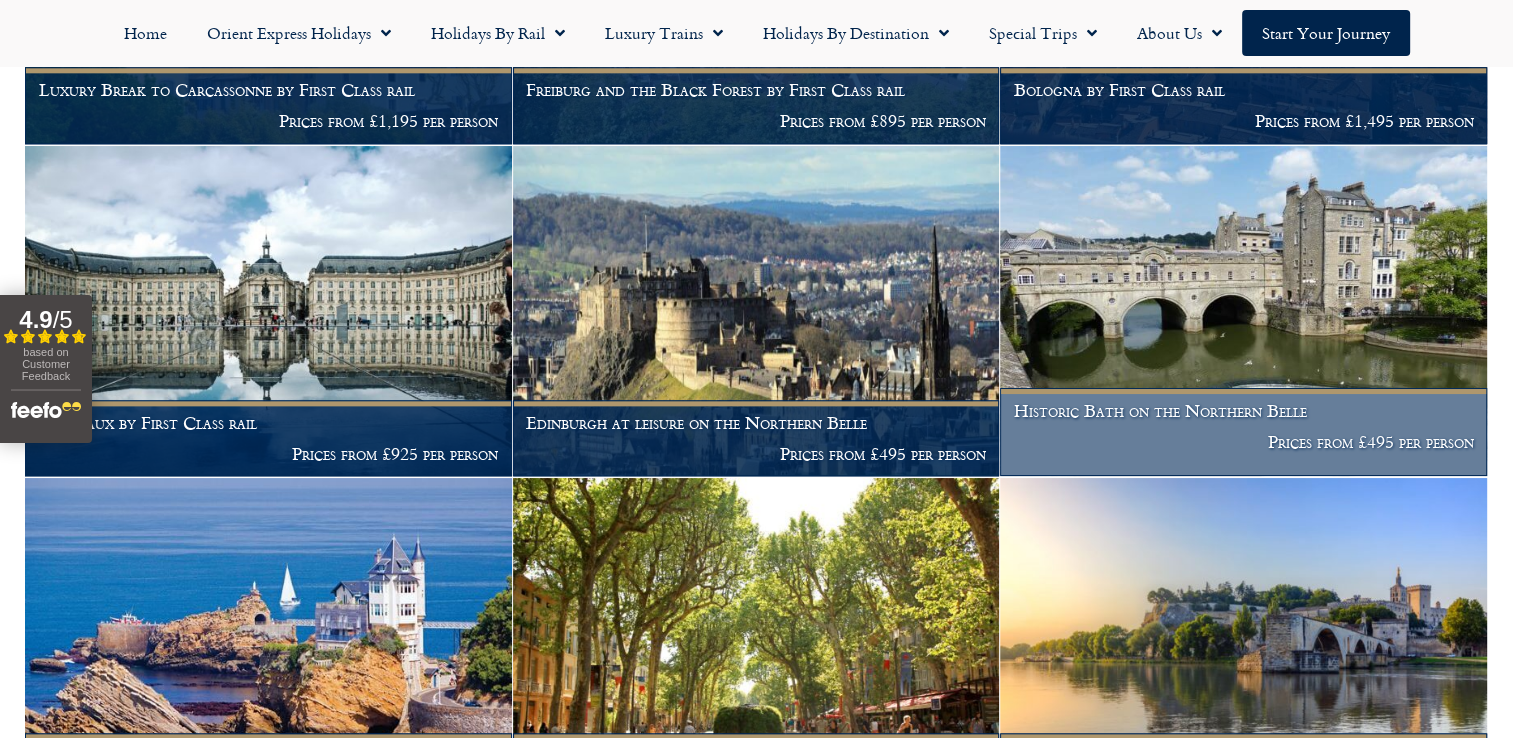 click at bounding box center (1243, 311) 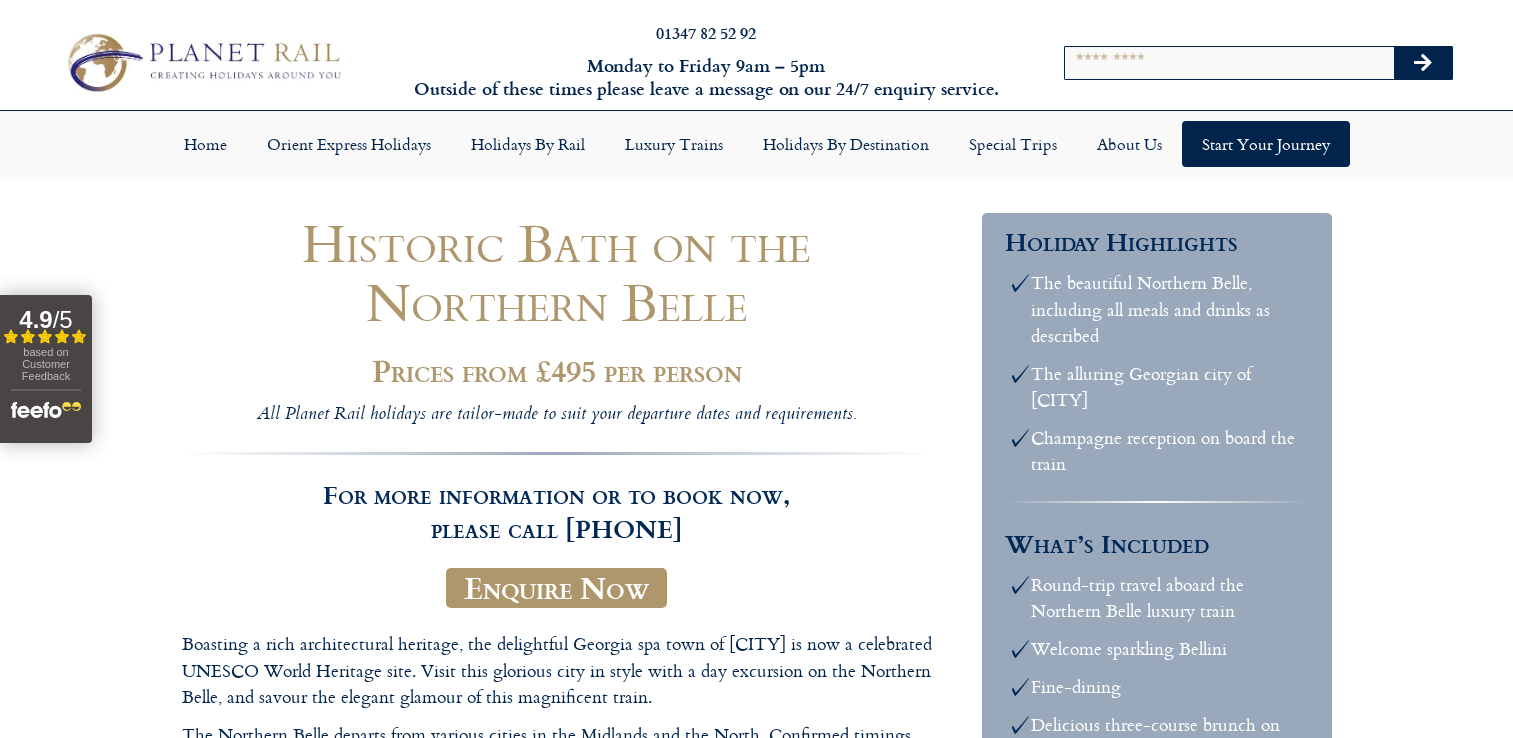 scroll, scrollTop: 0, scrollLeft: 0, axis: both 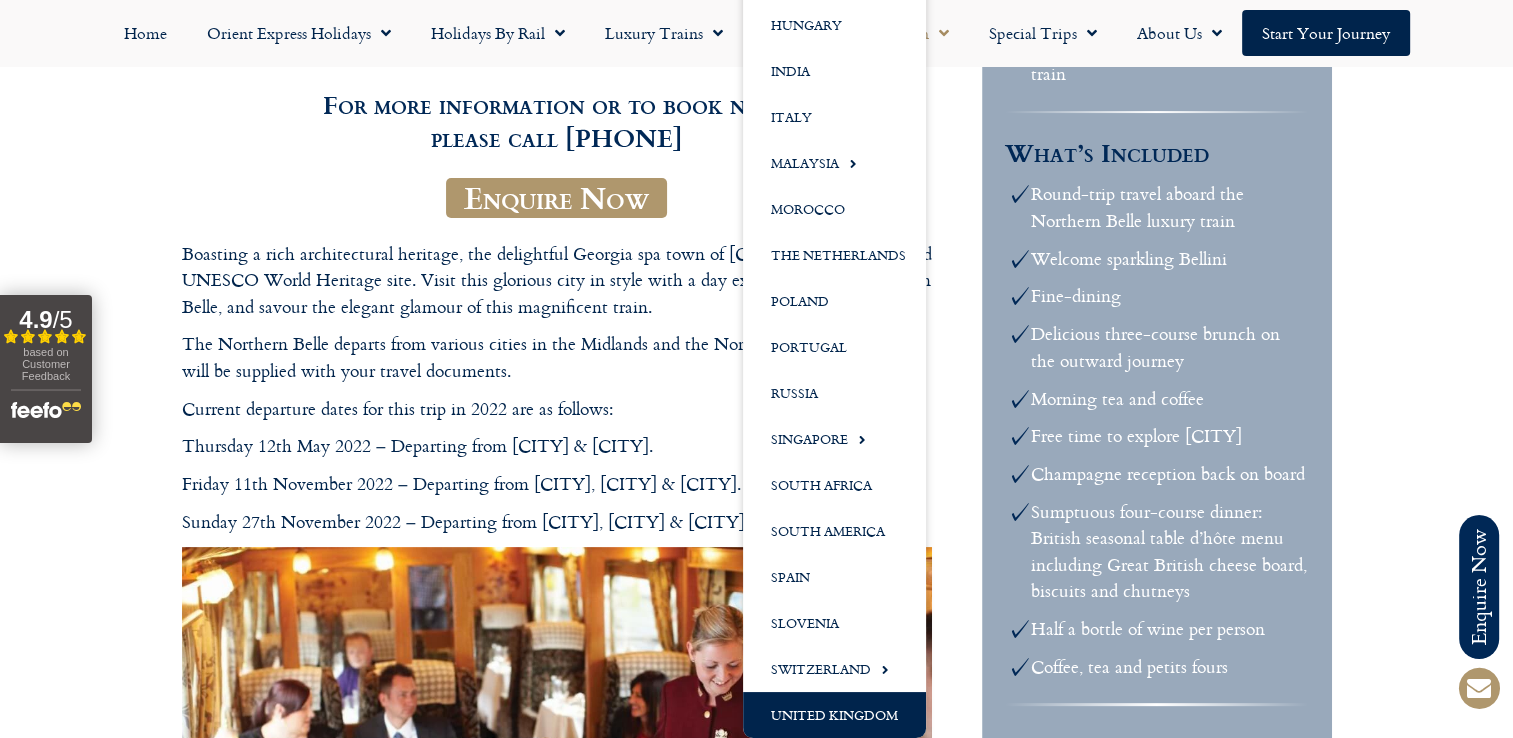 click on "United Kingdom" 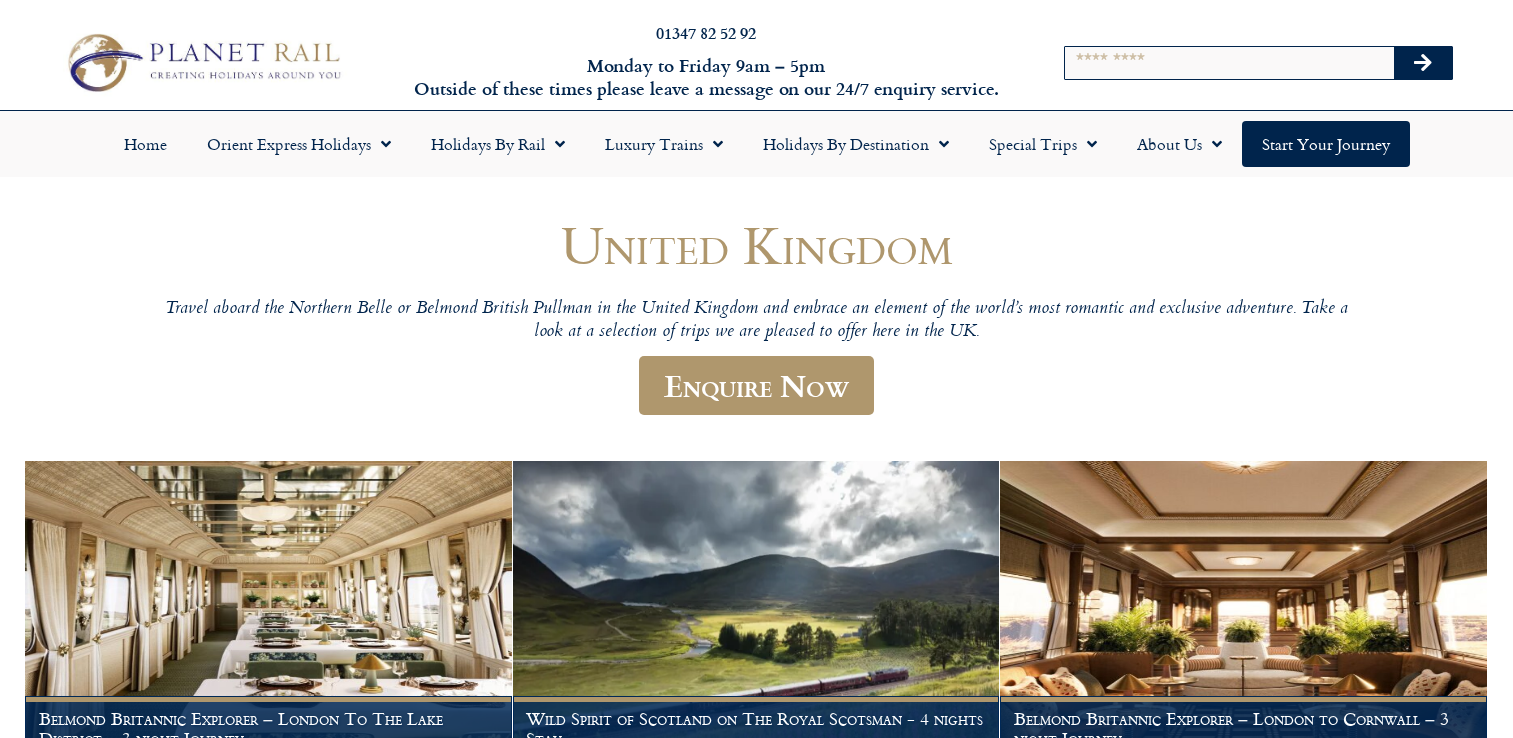 scroll, scrollTop: 0, scrollLeft: 0, axis: both 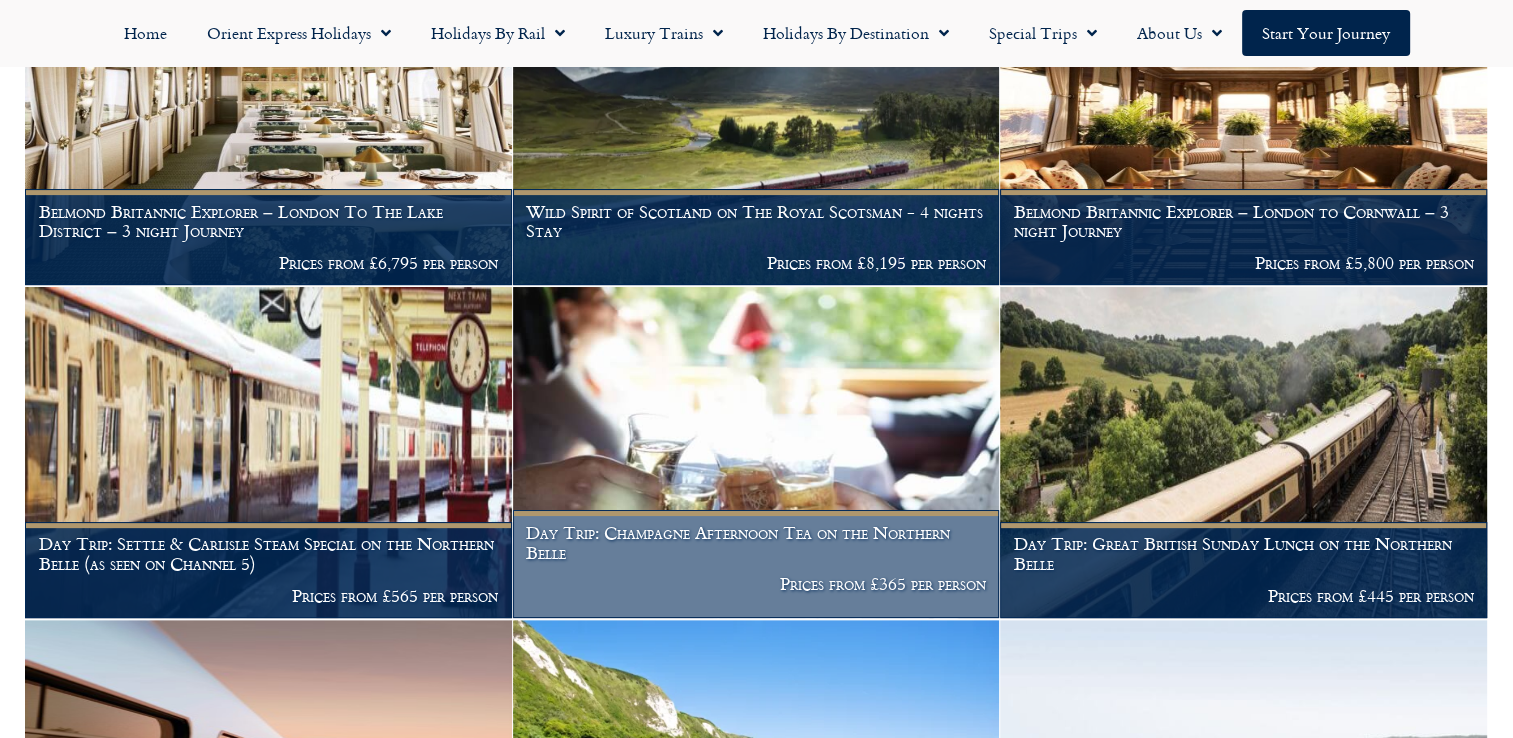 click at bounding box center (756, 452) 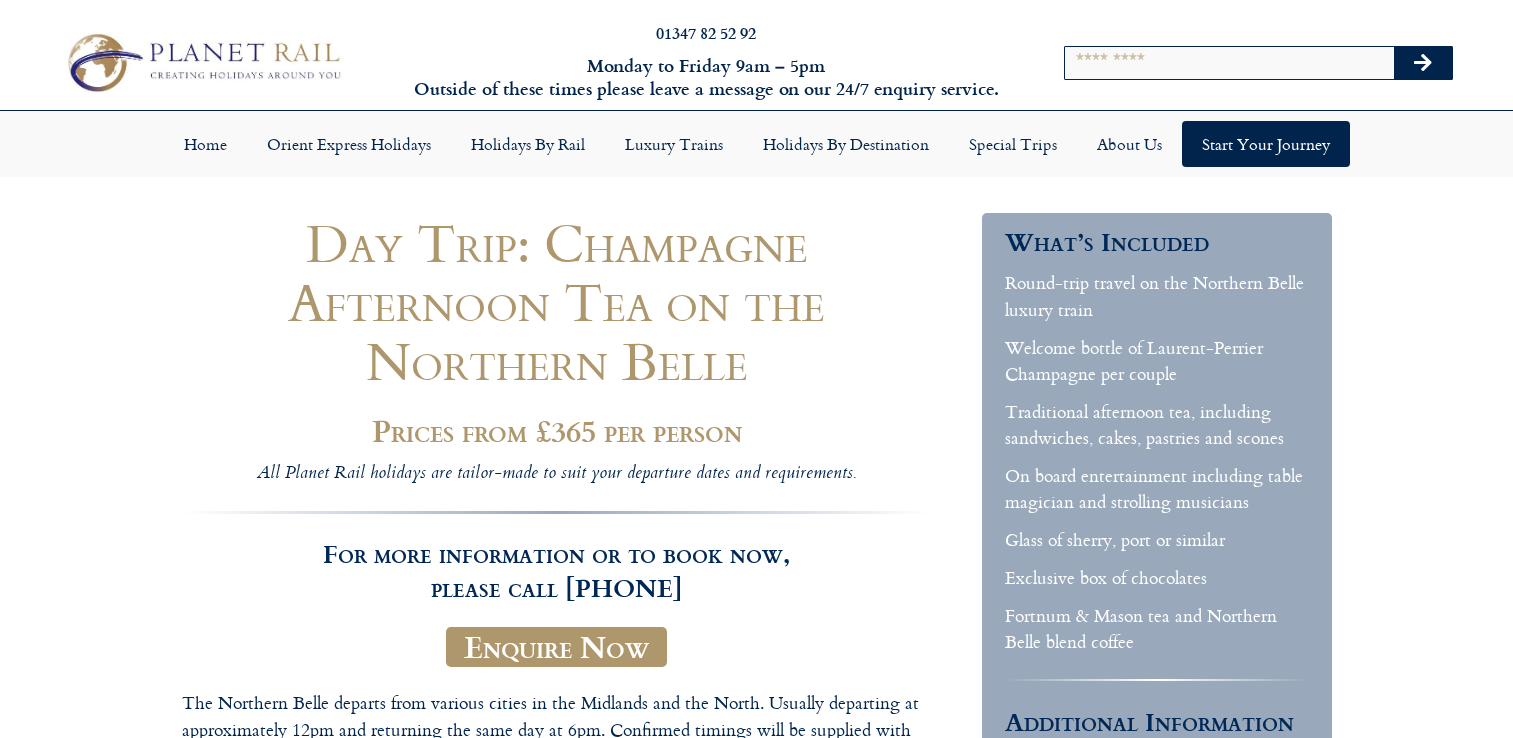 scroll, scrollTop: 0, scrollLeft: 0, axis: both 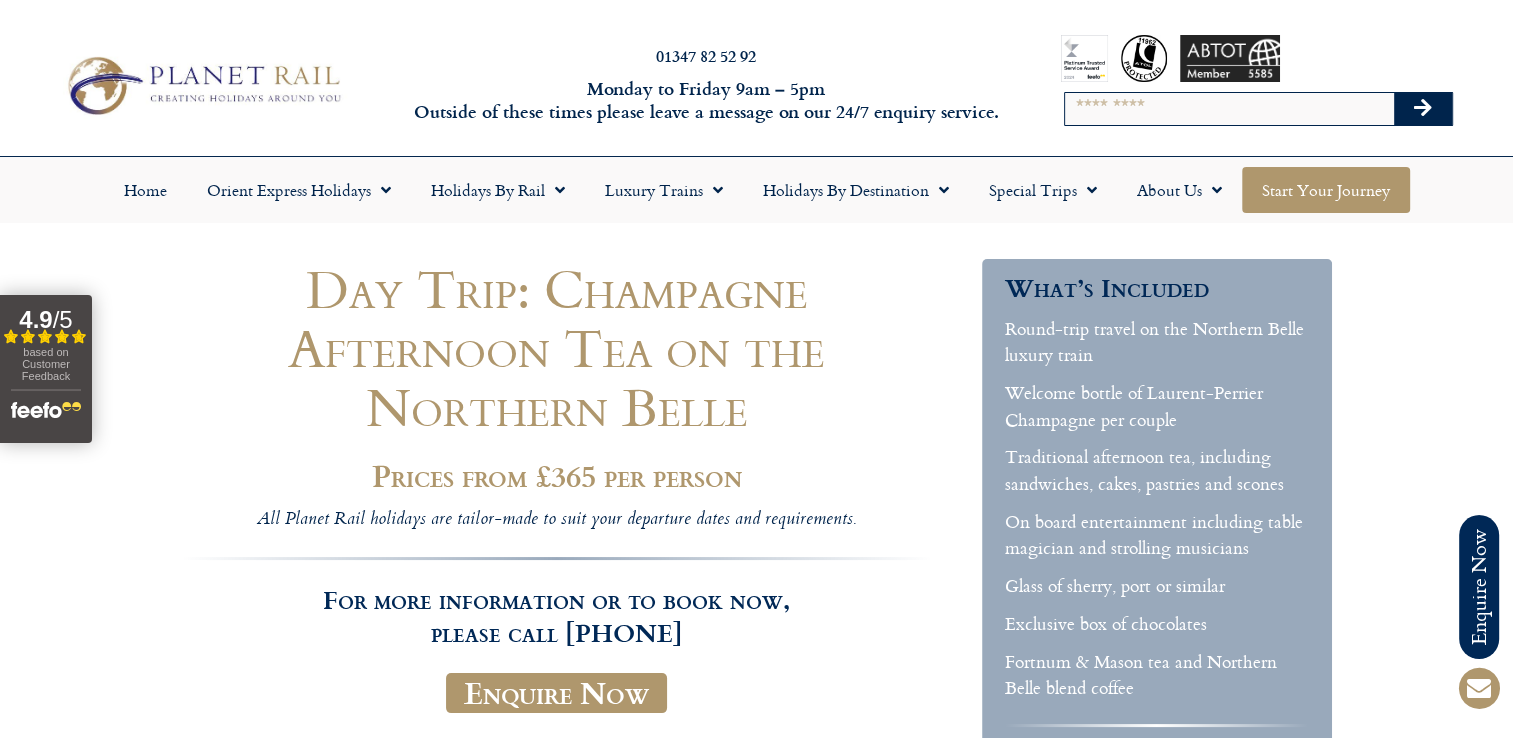 click on "Start your Journey" 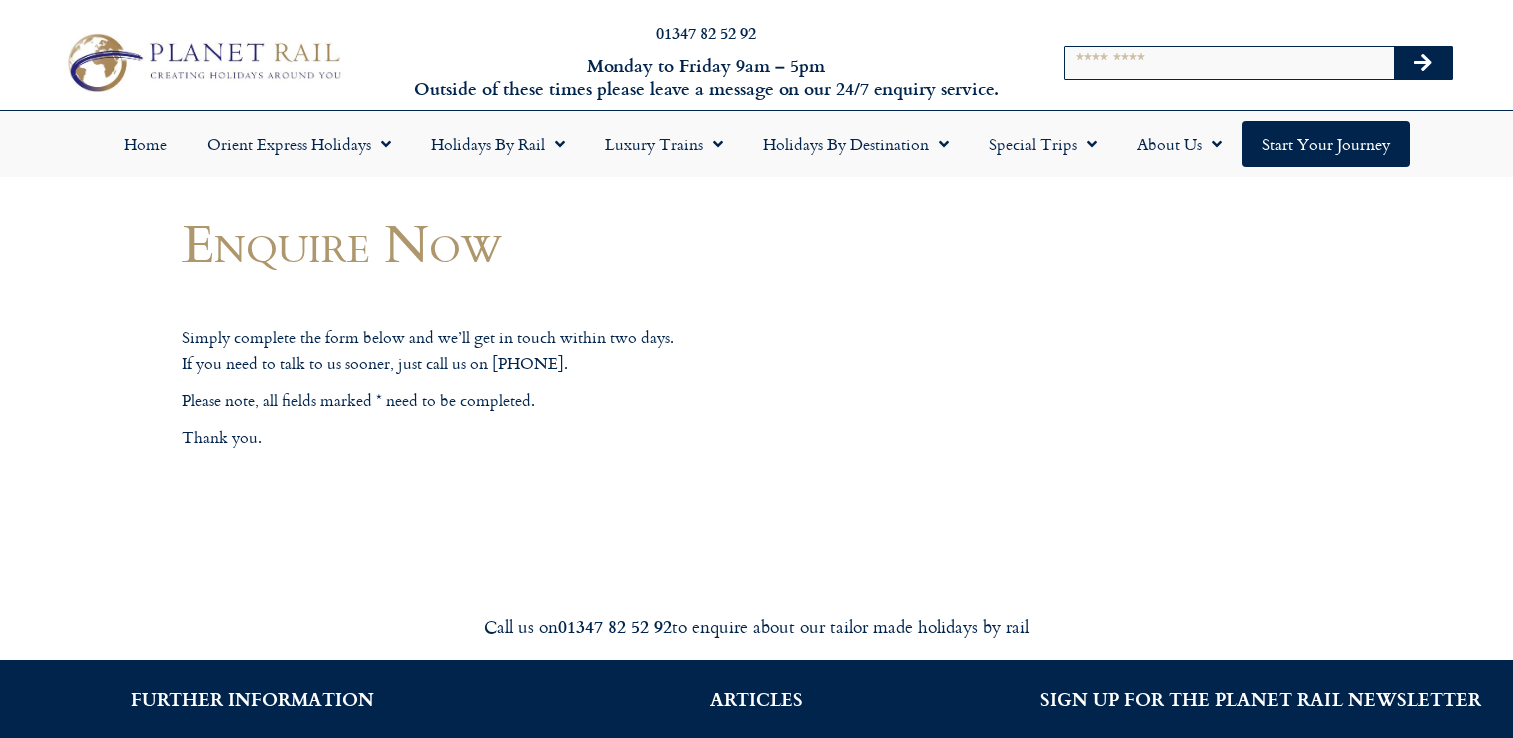 scroll, scrollTop: 0, scrollLeft: 0, axis: both 